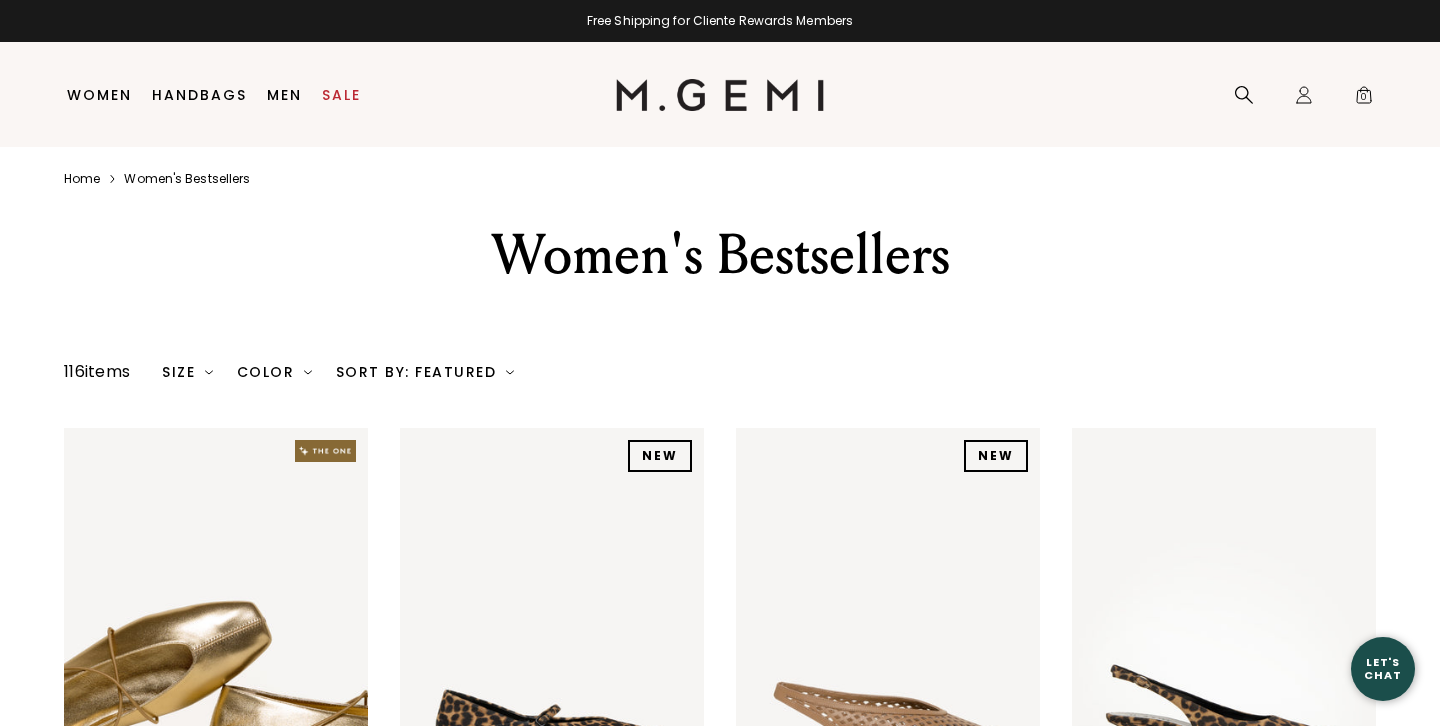 scroll, scrollTop: 0, scrollLeft: 0, axis: both 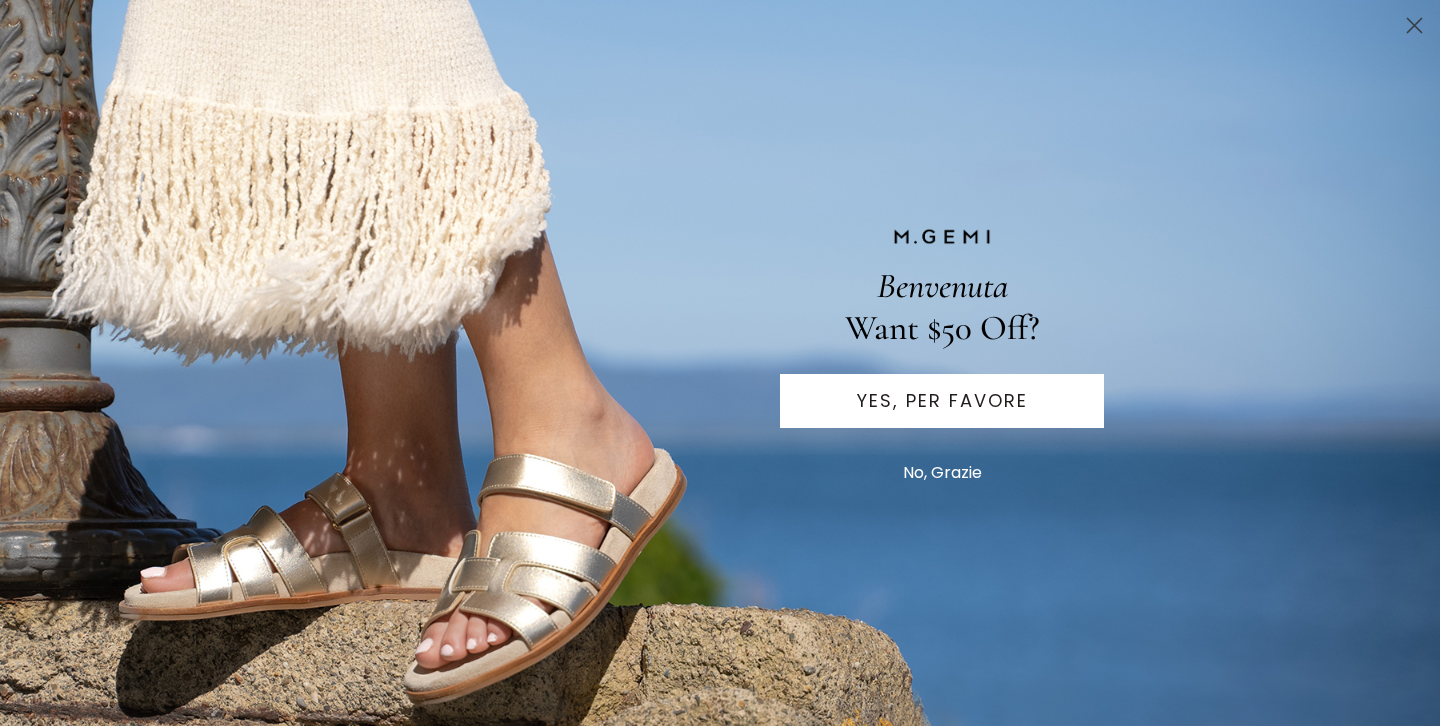 click 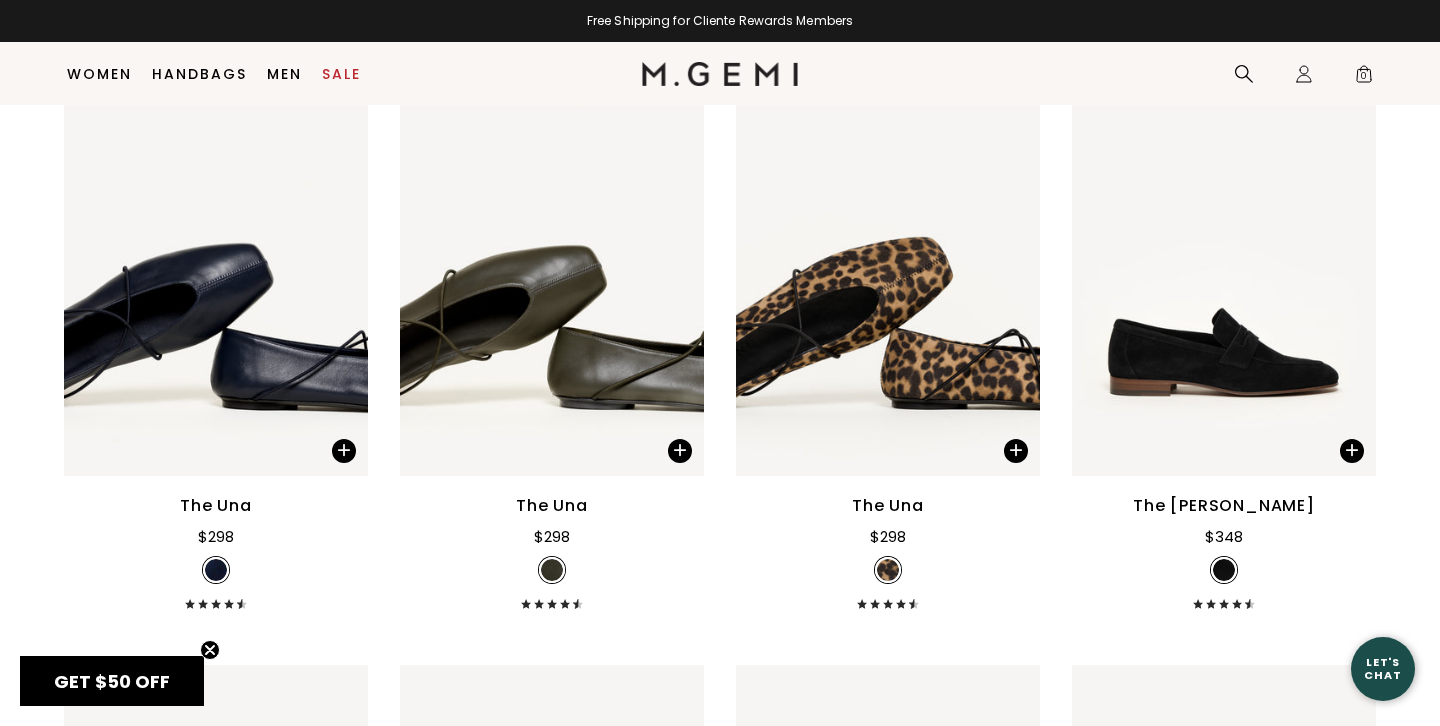 scroll, scrollTop: 4480, scrollLeft: 0, axis: vertical 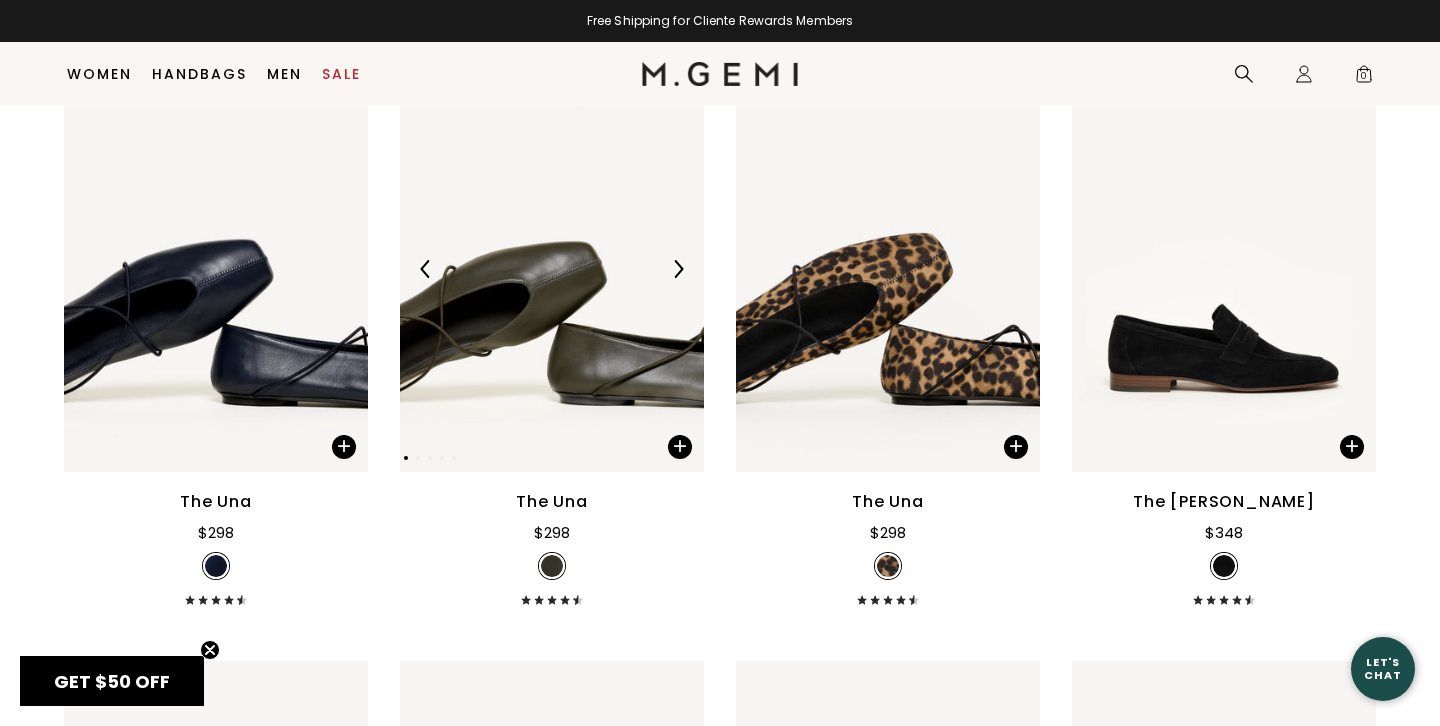 click at bounding box center [552, 269] 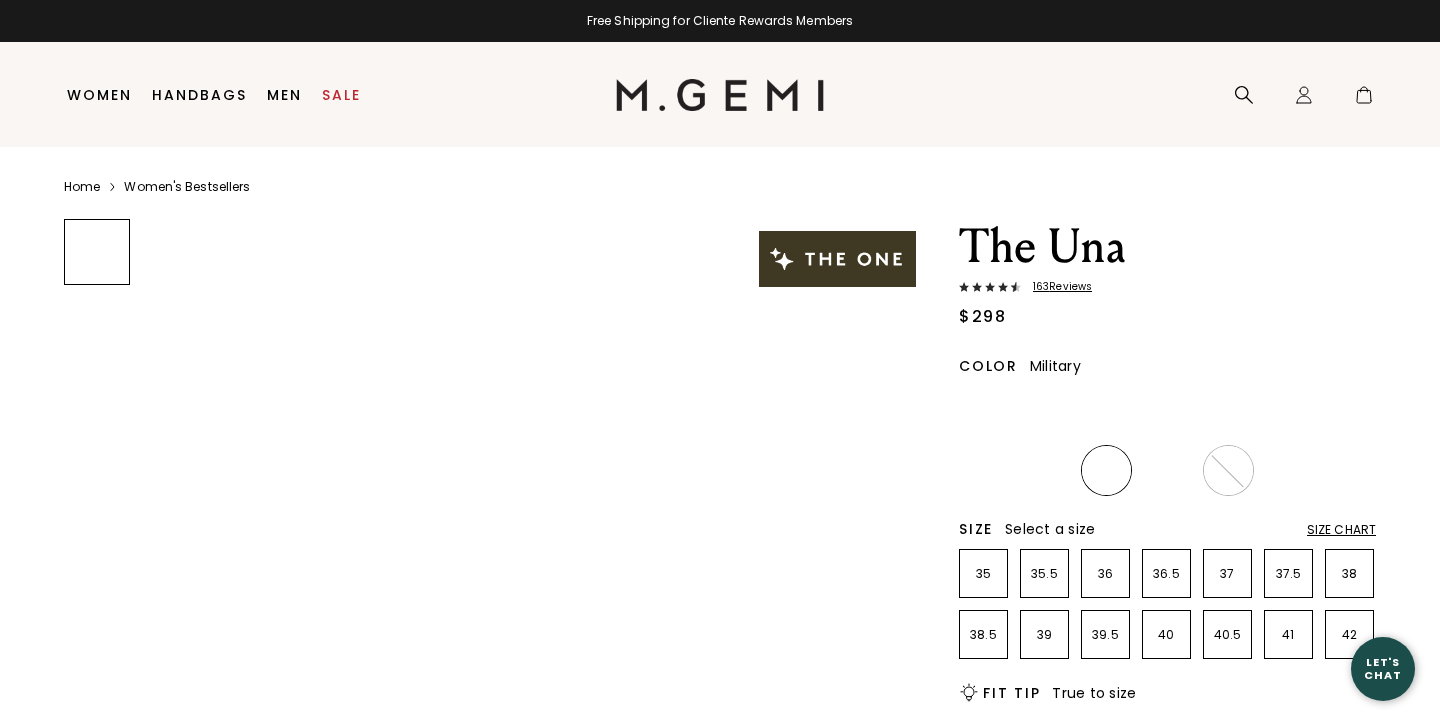 scroll, scrollTop: 0, scrollLeft: 0, axis: both 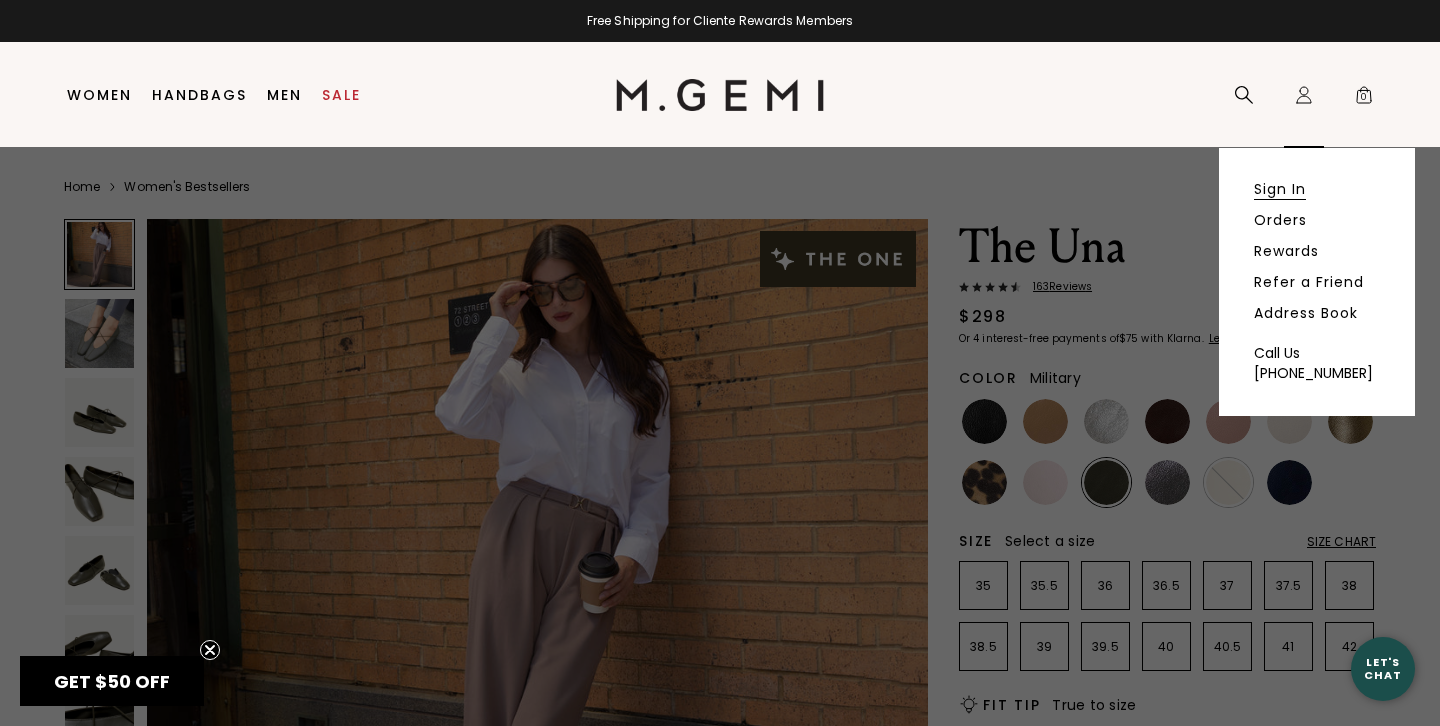click on "Sign In" at bounding box center [1280, 189] 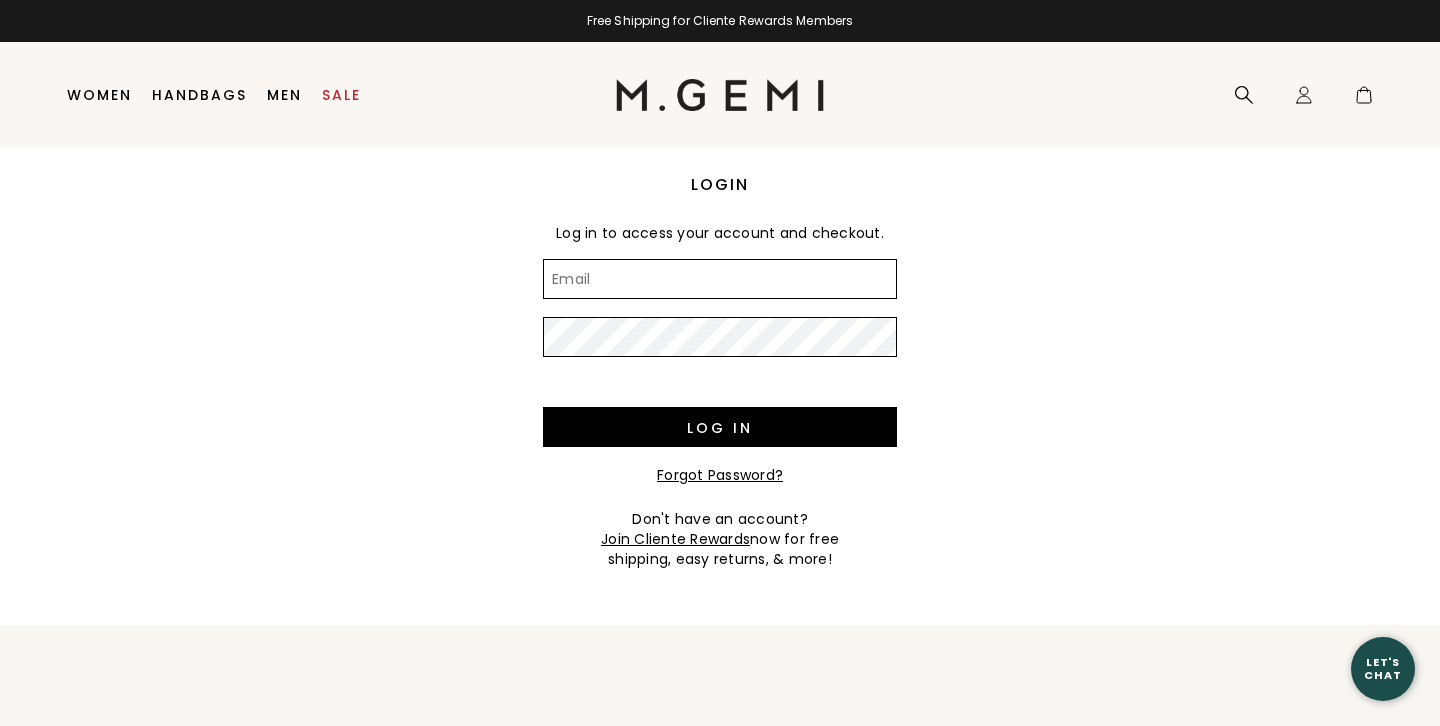 scroll, scrollTop: 0, scrollLeft: 0, axis: both 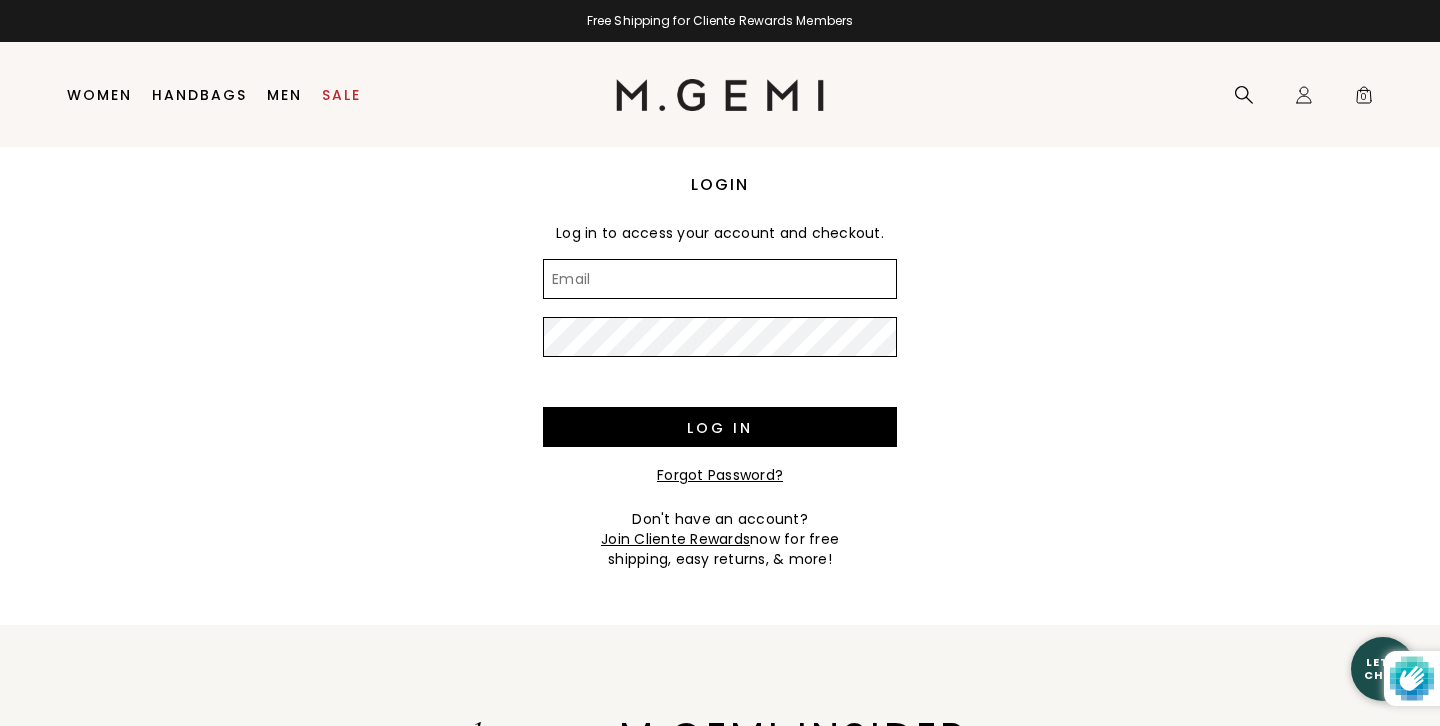 click on "Email" at bounding box center [720, 279] 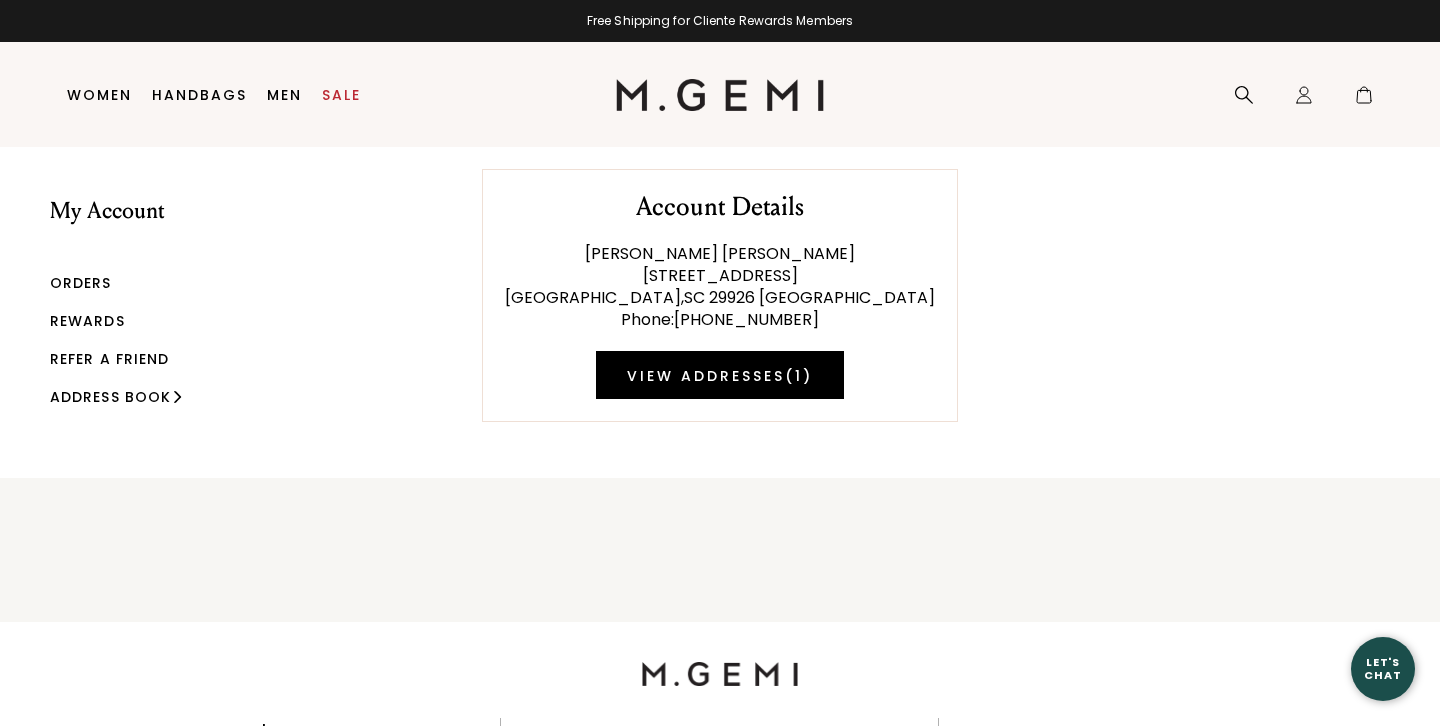 scroll, scrollTop: 0, scrollLeft: 0, axis: both 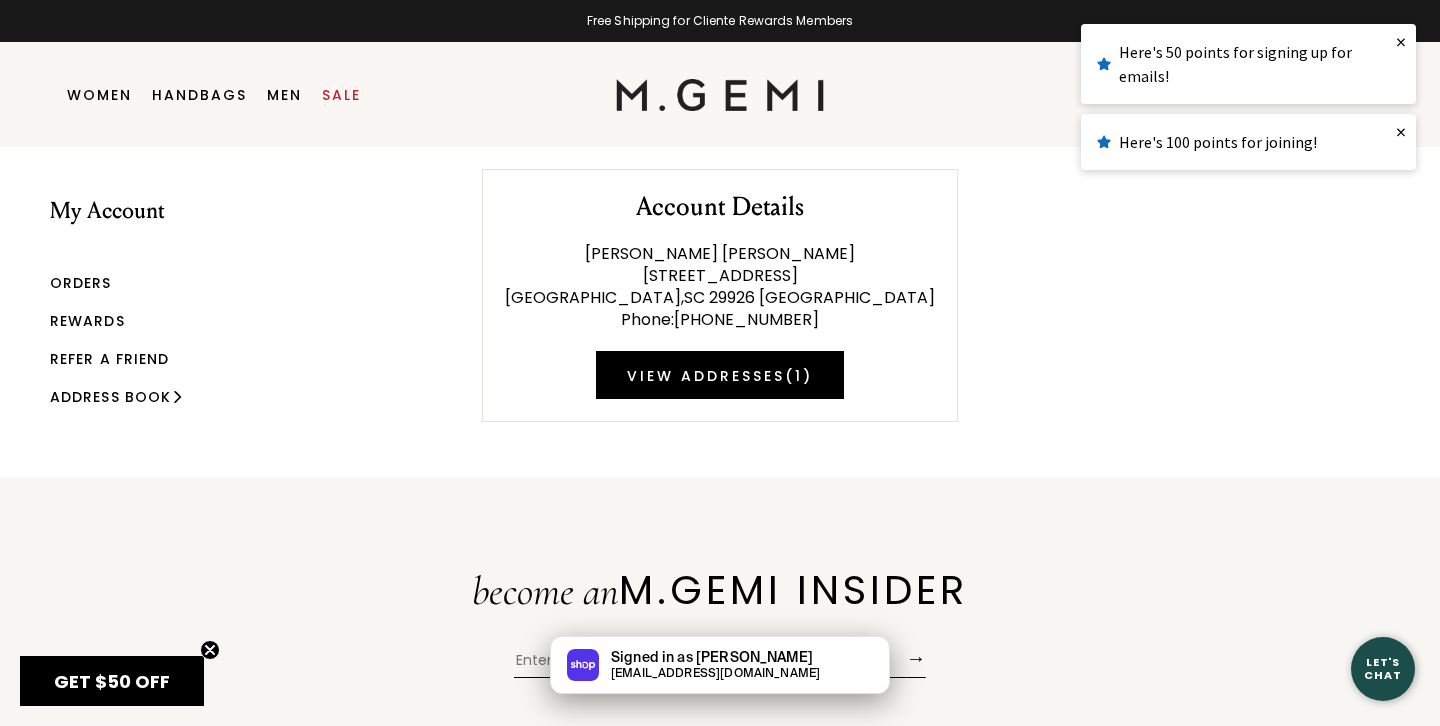 click on "Orders" at bounding box center [81, 283] 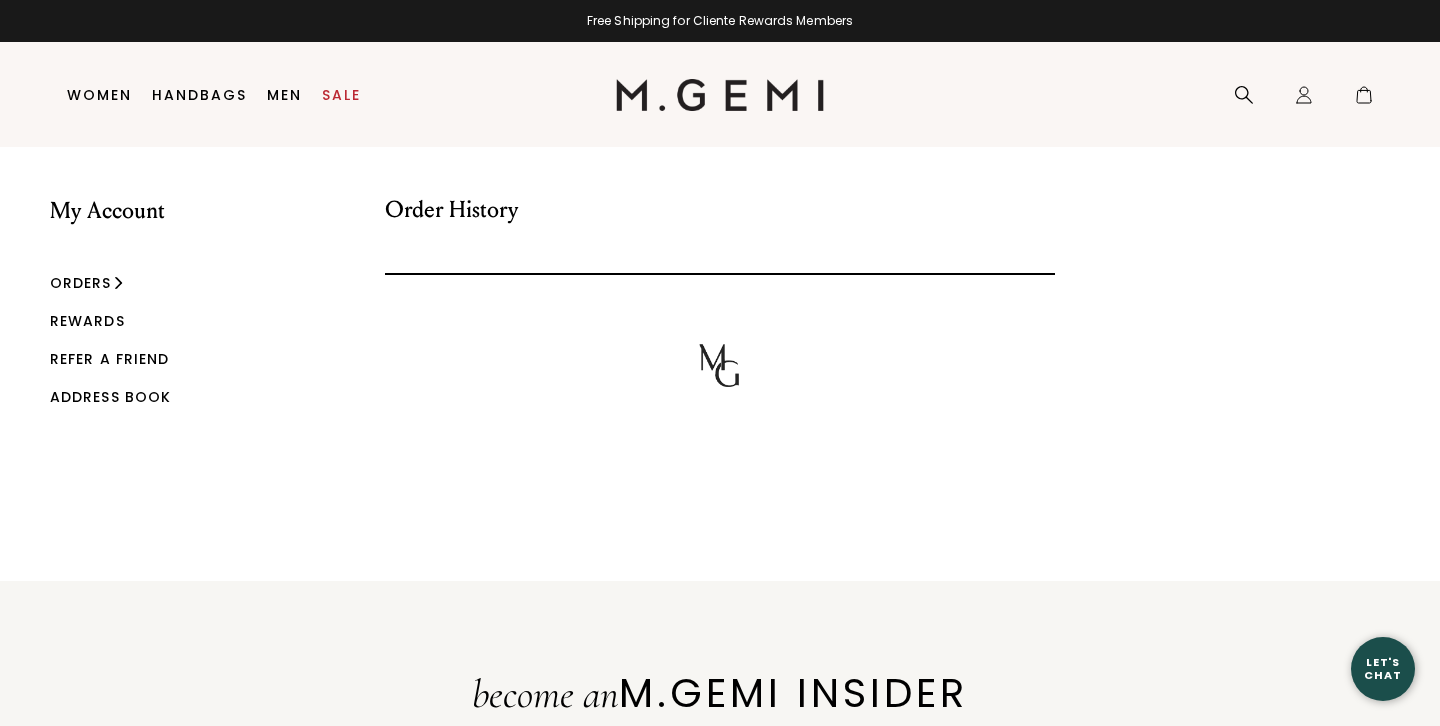 scroll, scrollTop: 0, scrollLeft: 0, axis: both 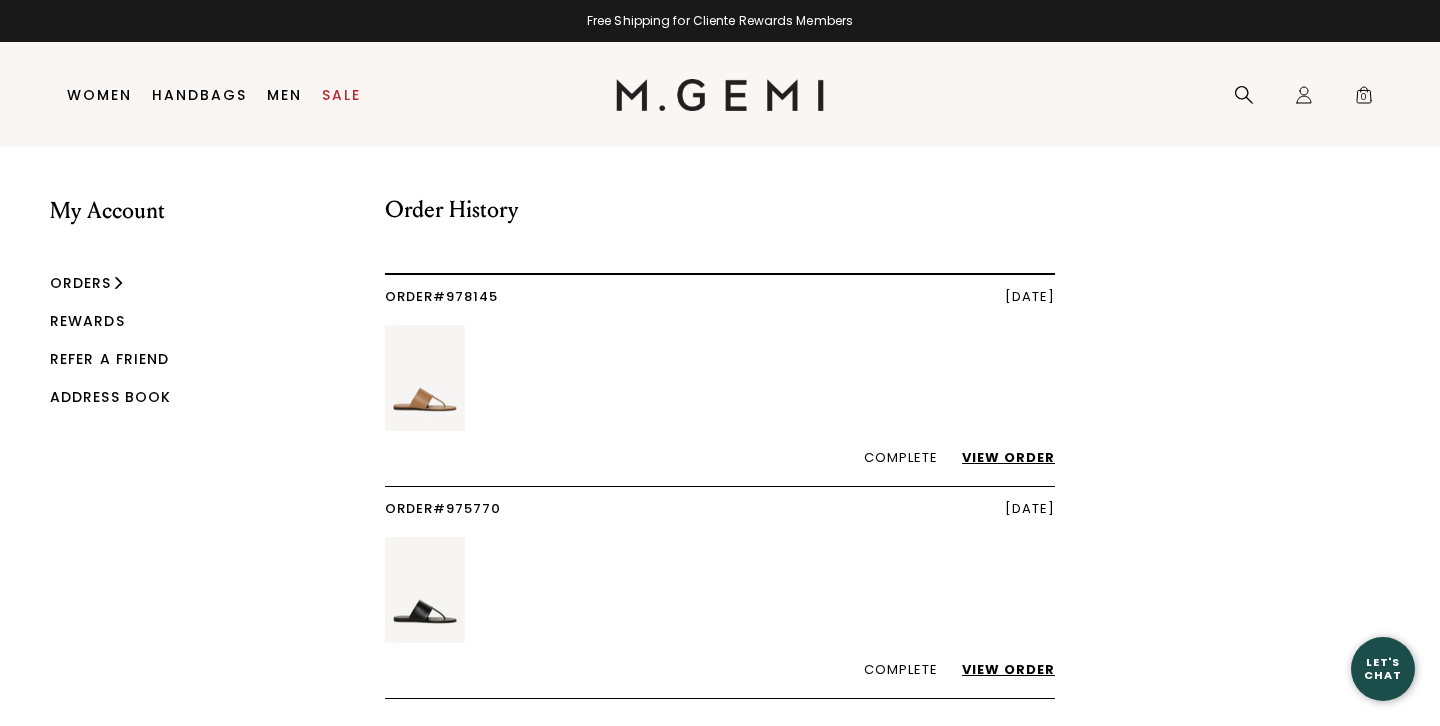 click on "View Order" at bounding box center [998, 457] 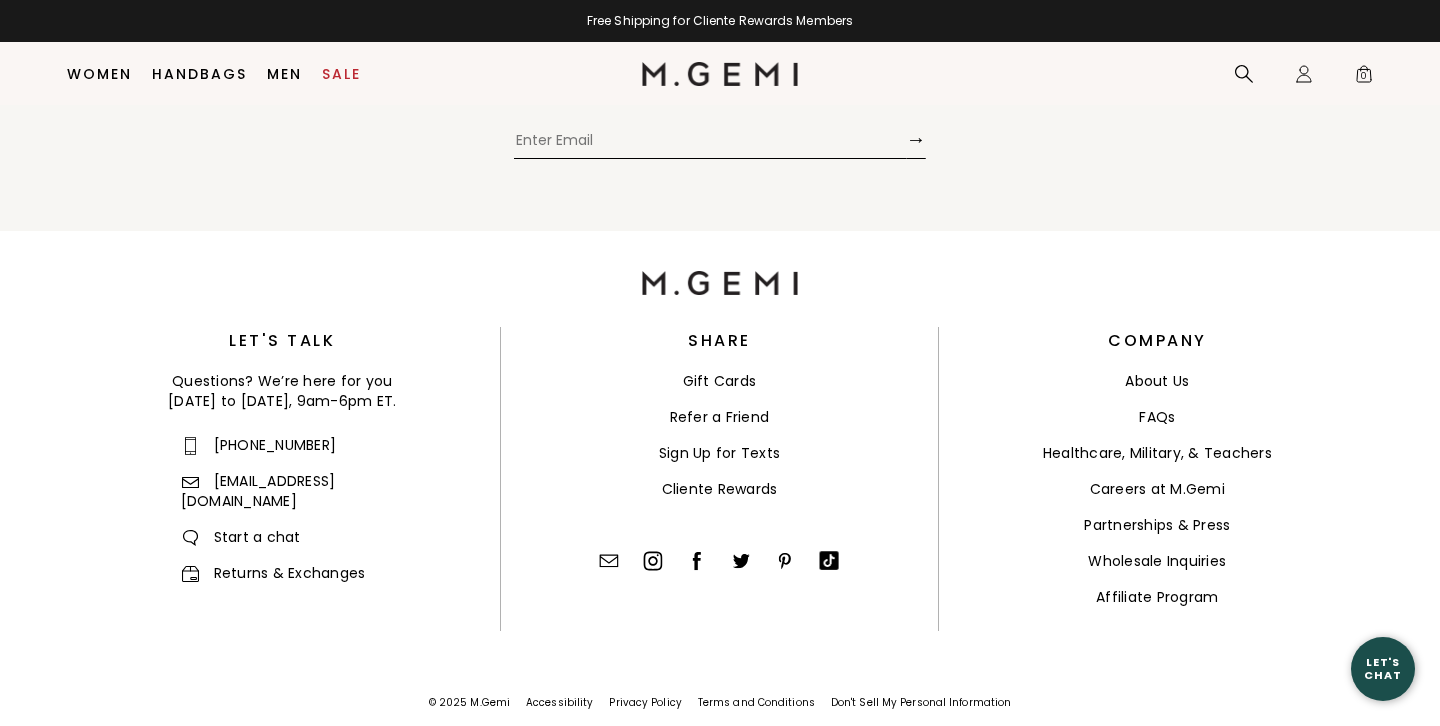 scroll, scrollTop: 879, scrollLeft: 0, axis: vertical 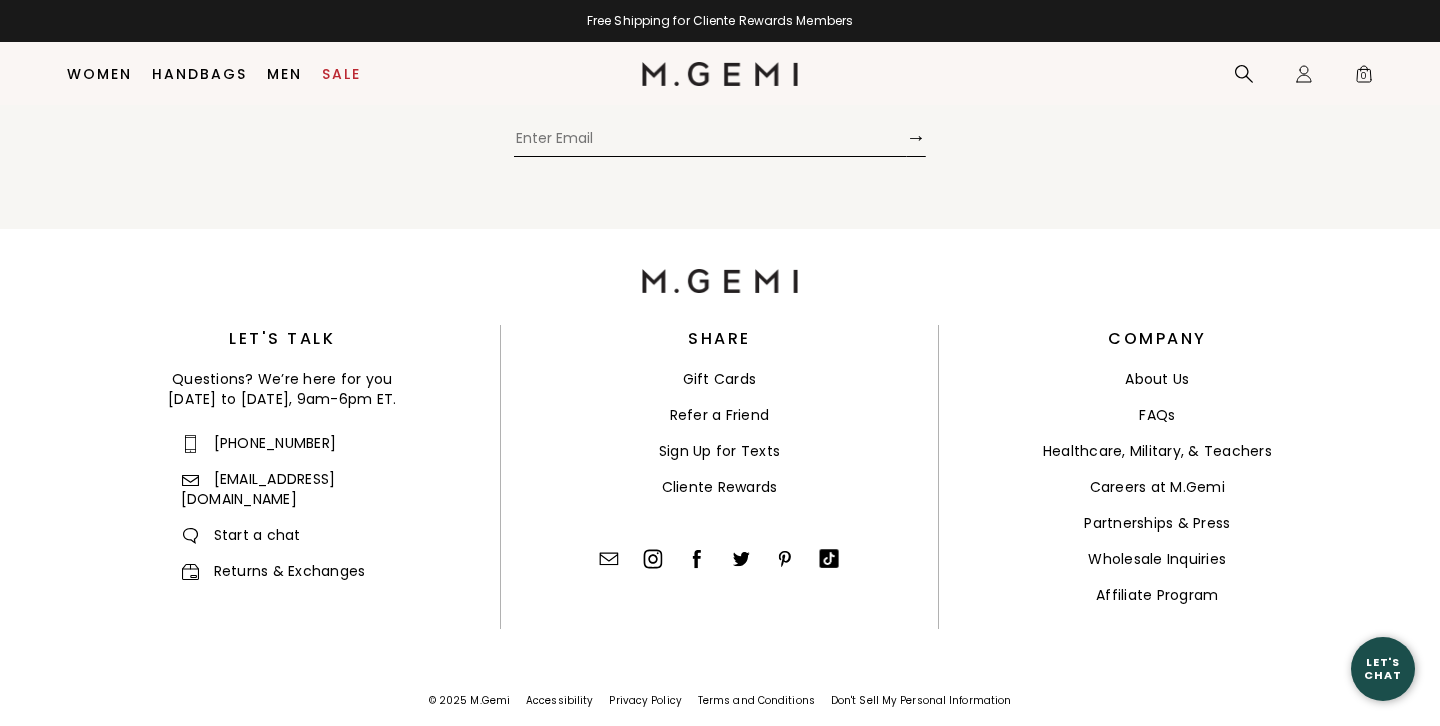 click on "Returns & Exchanges" at bounding box center [273, 571] 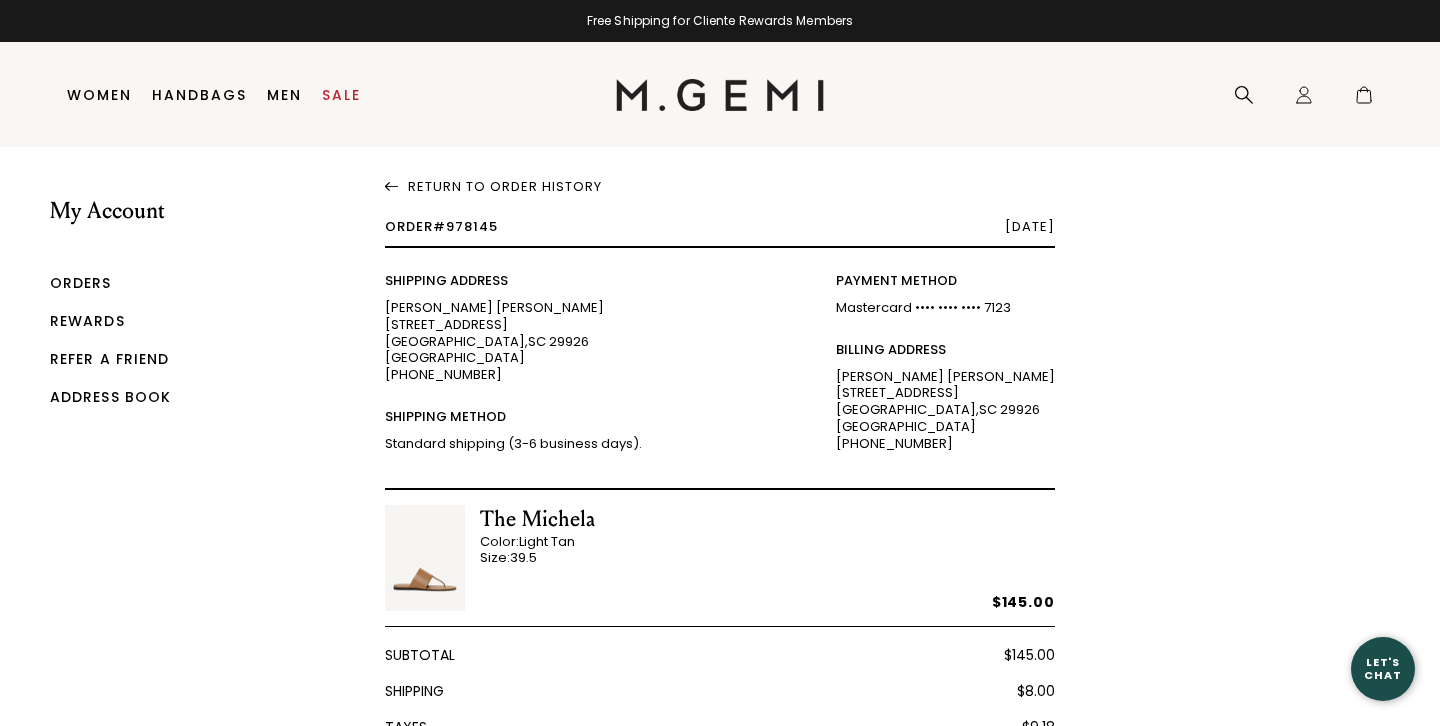scroll, scrollTop: 0, scrollLeft: 0, axis: both 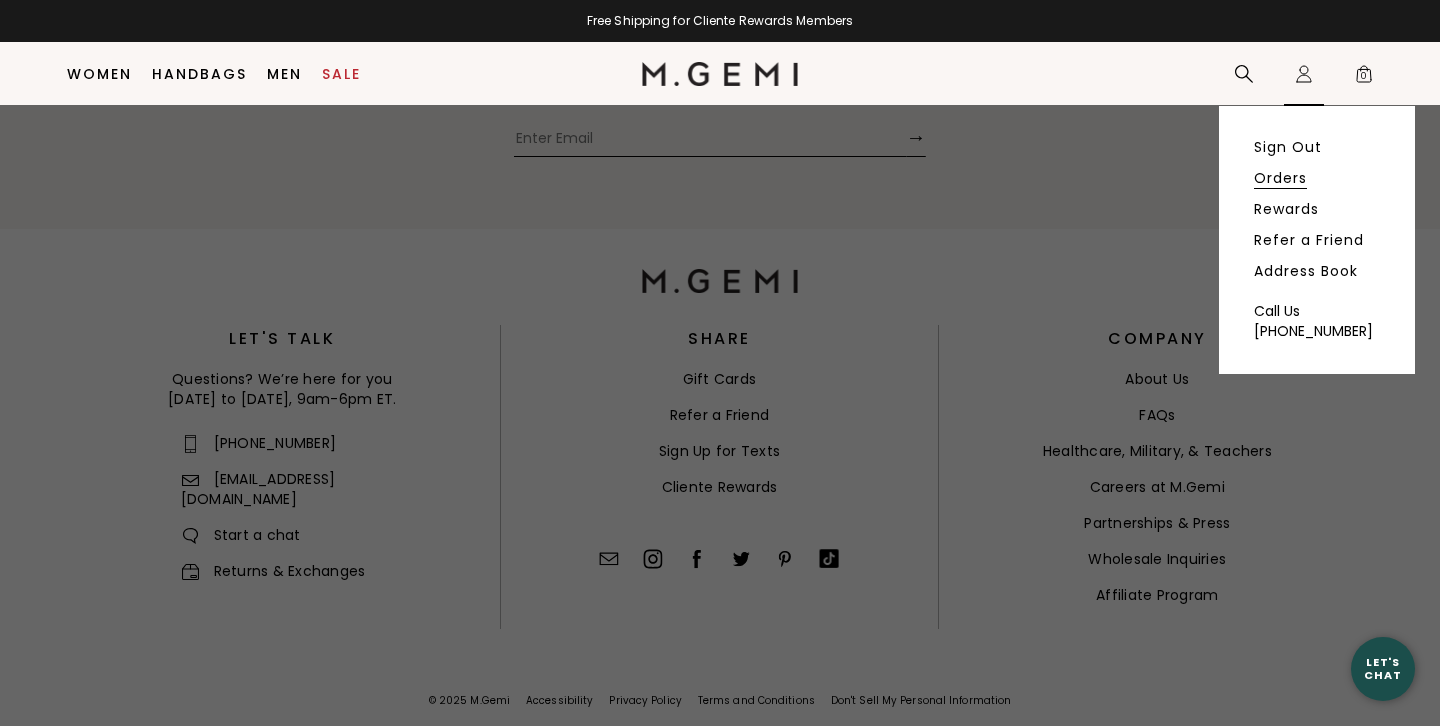 click on "Orders" at bounding box center (1280, 178) 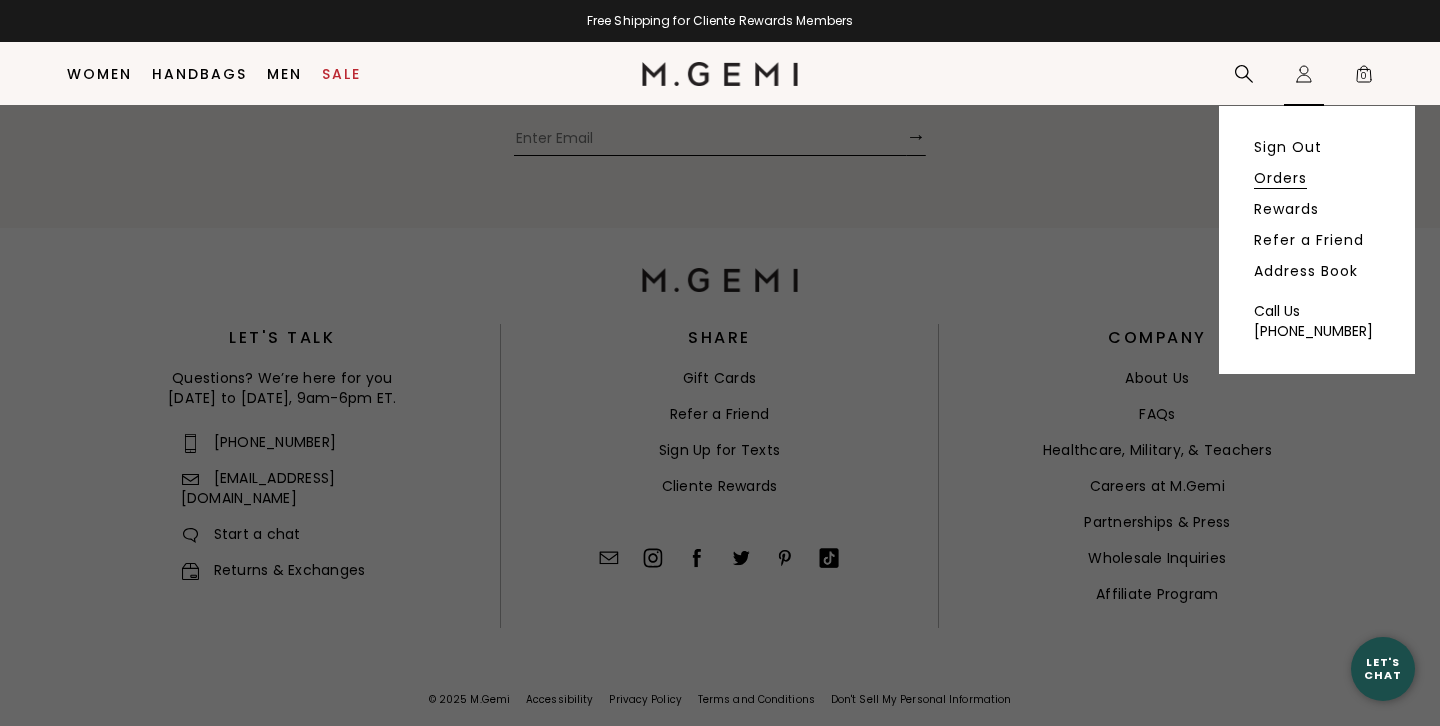 scroll, scrollTop: 877, scrollLeft: 0, axis: vertical 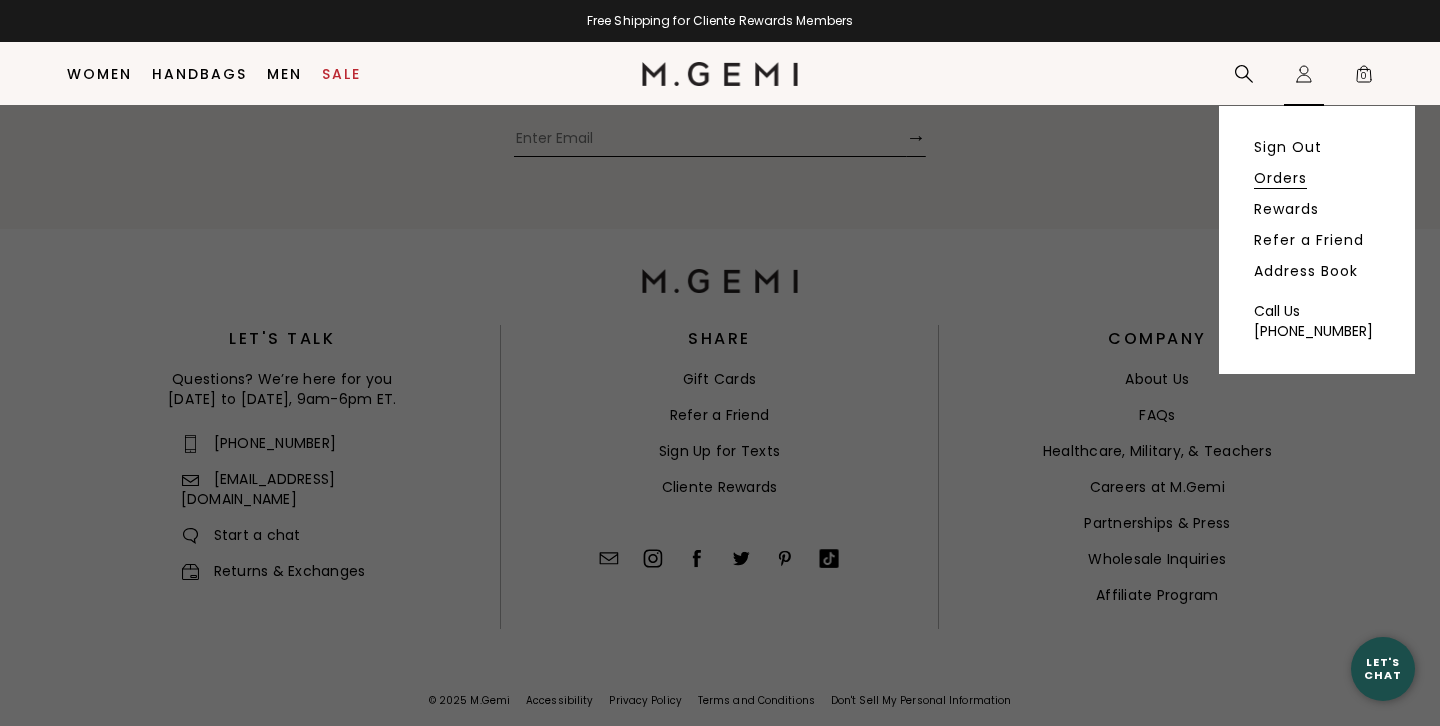 click on "Orders" at bounding box center (1280, 178) 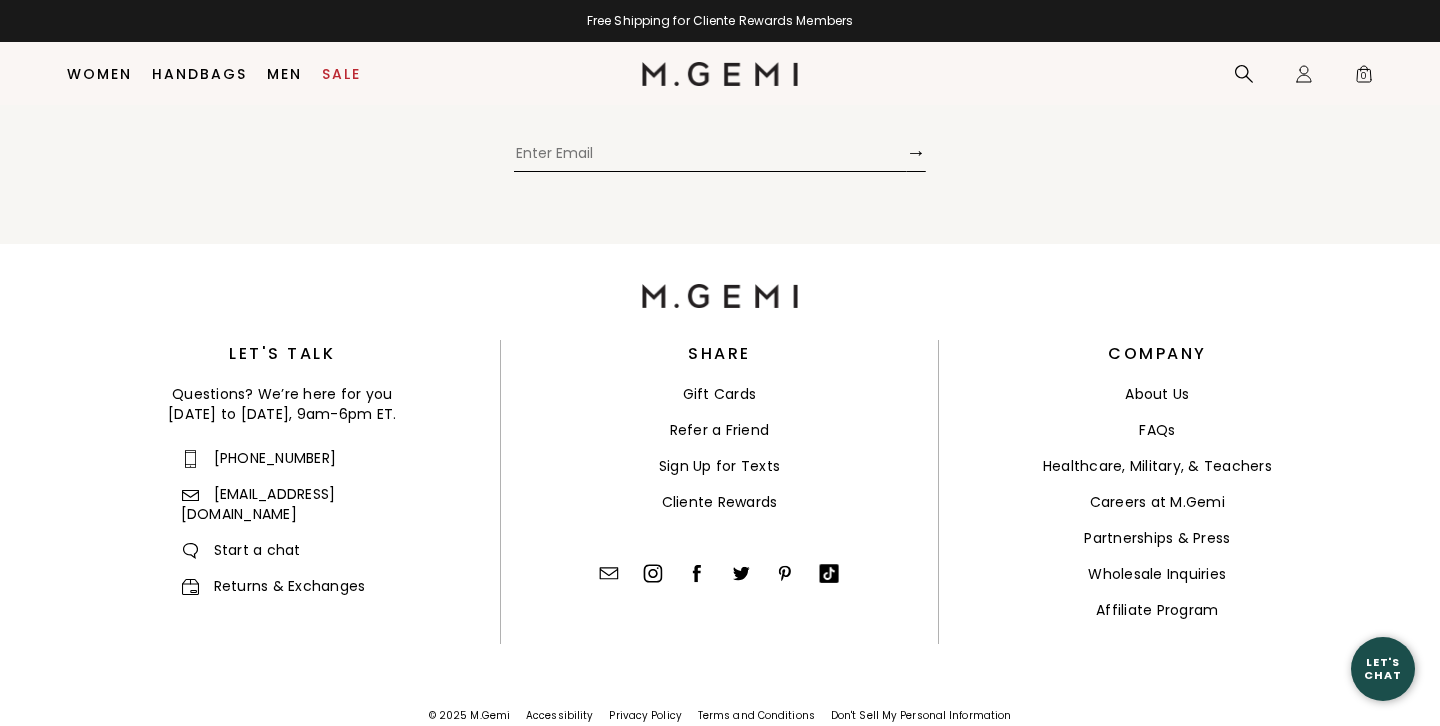 scroll, scrollTop: 863, scrollLeft: 0, axis: vertical 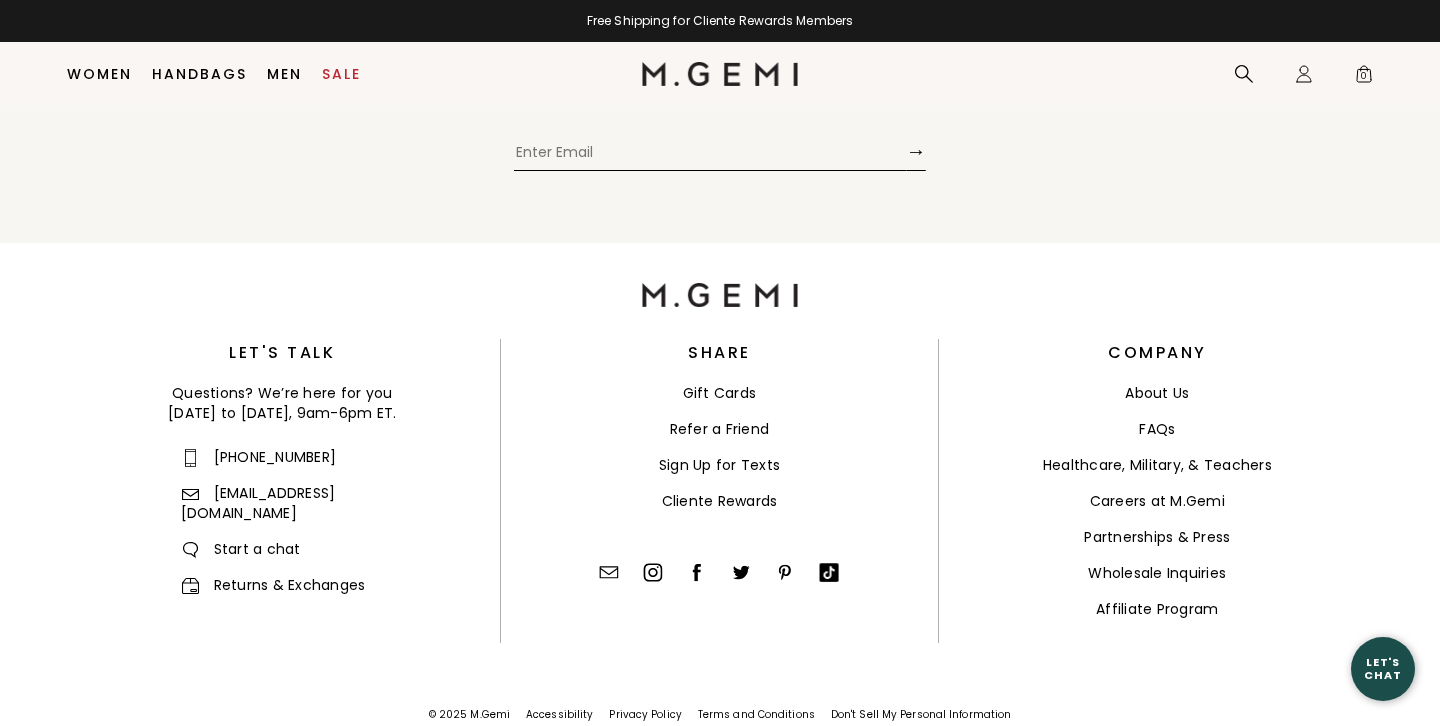 click at bounding box center (710, 156) 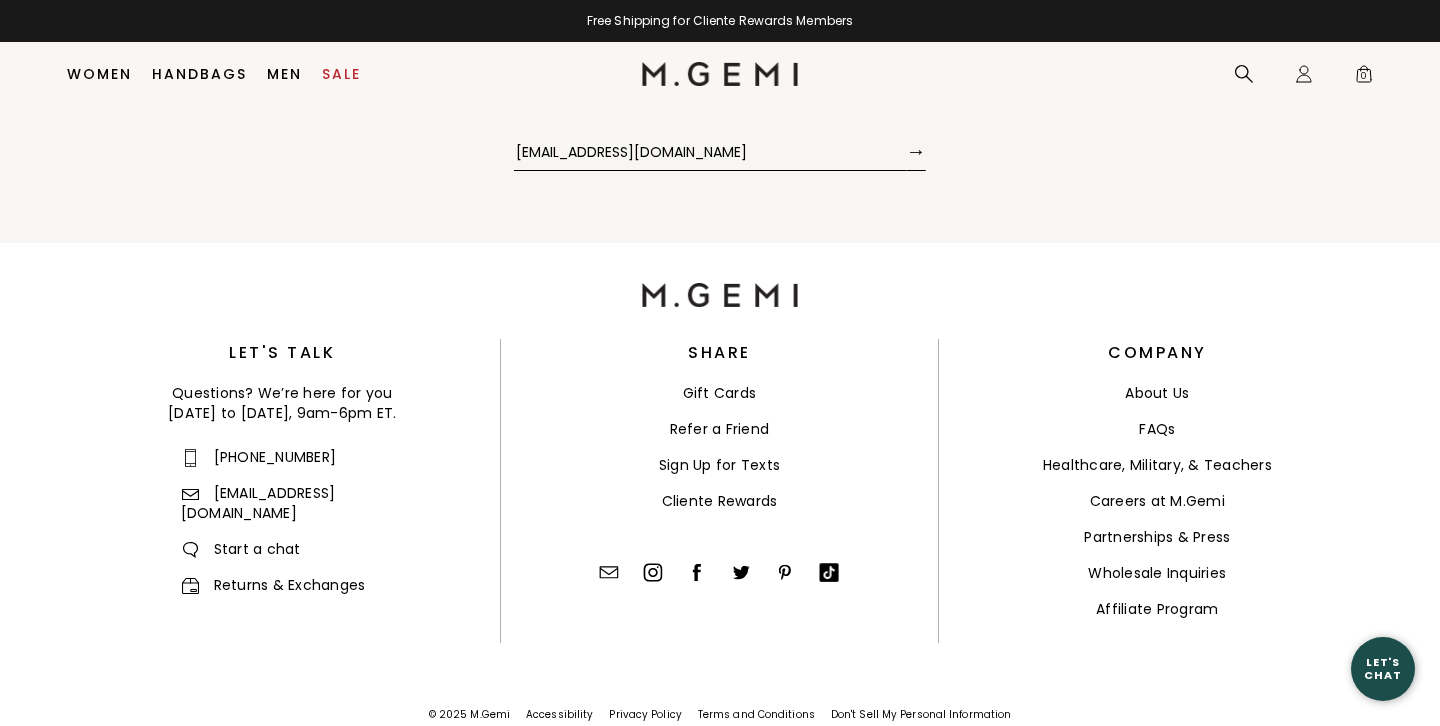 click on "→" at bounding box center [916, 151] 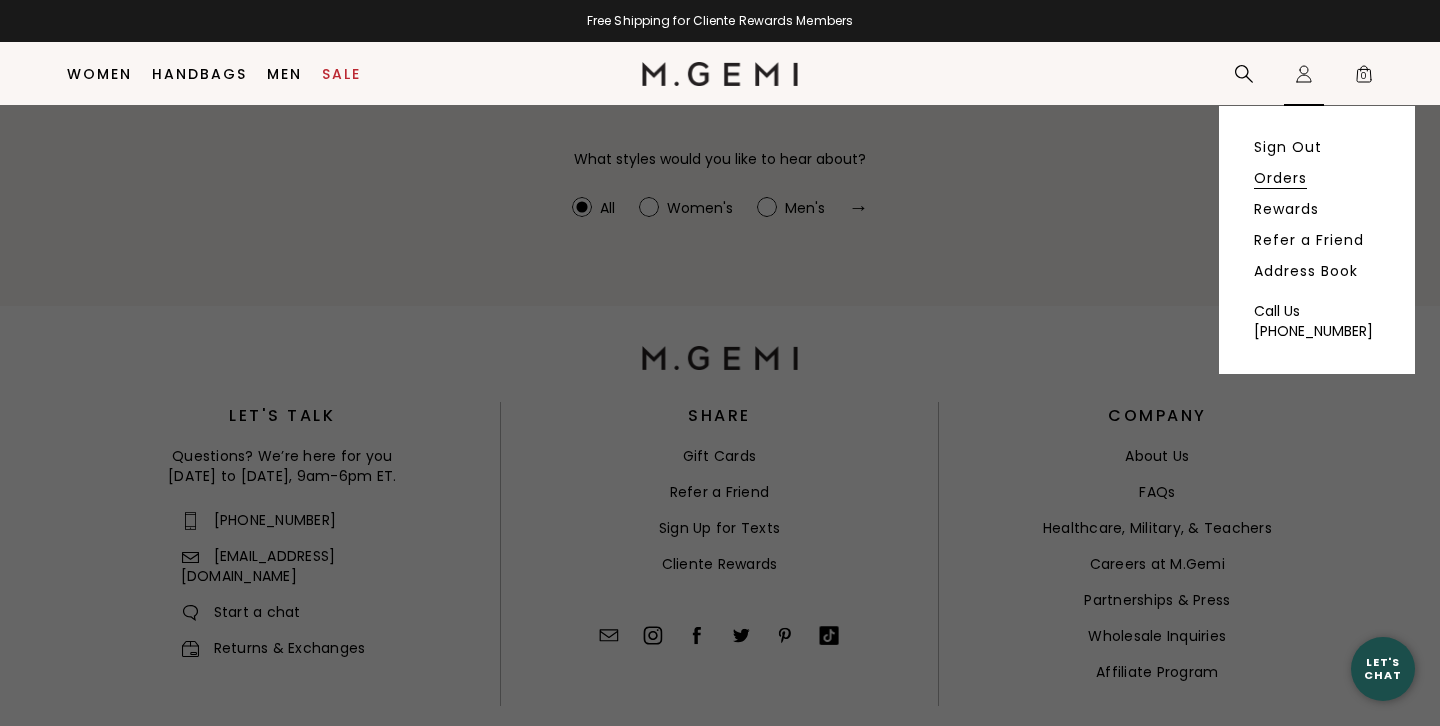 click on "Orders" at bounding box center (1280, 178) 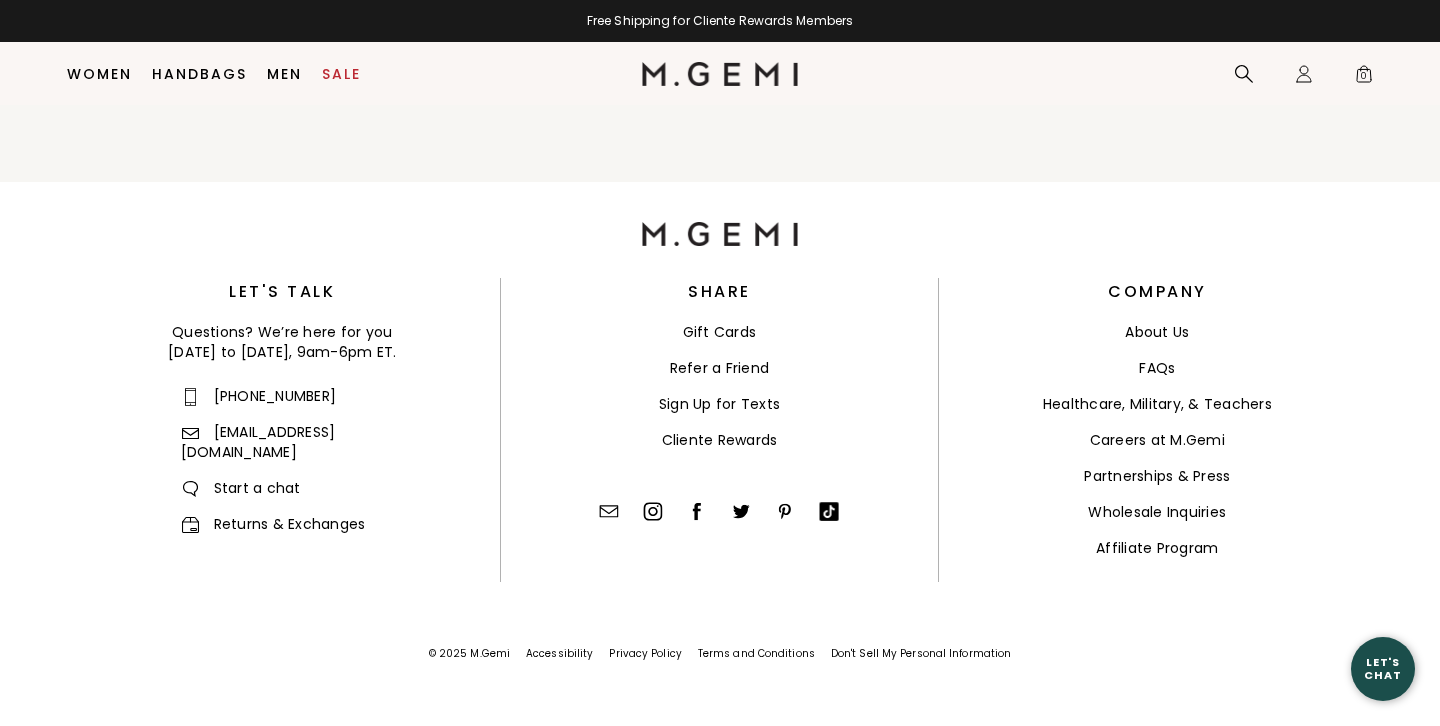 scroll, scrollTop: 941, scrollLeft: 0, axis: vertical 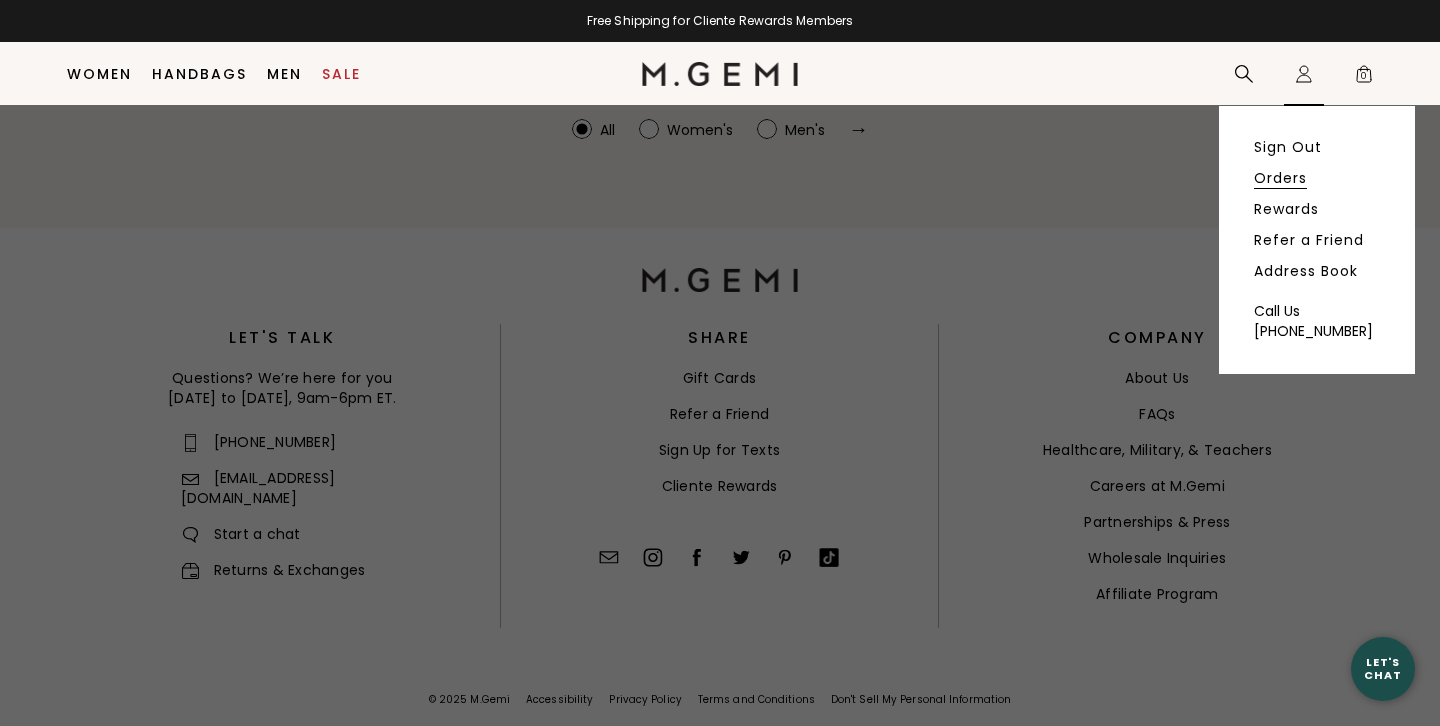 click on "Orders" at bounding box center [1280, 178] 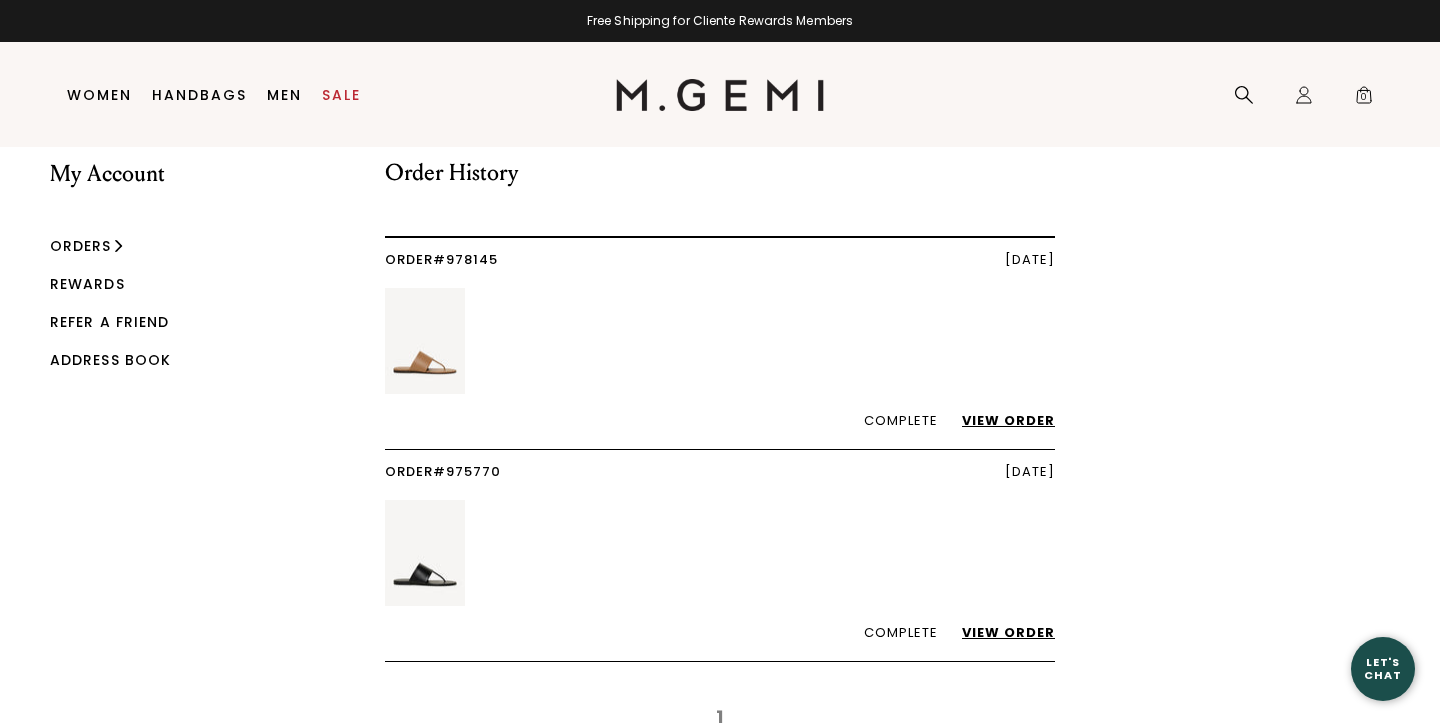 scroll, scrollTop: 48, scrollLeft: 0, axis: vertical 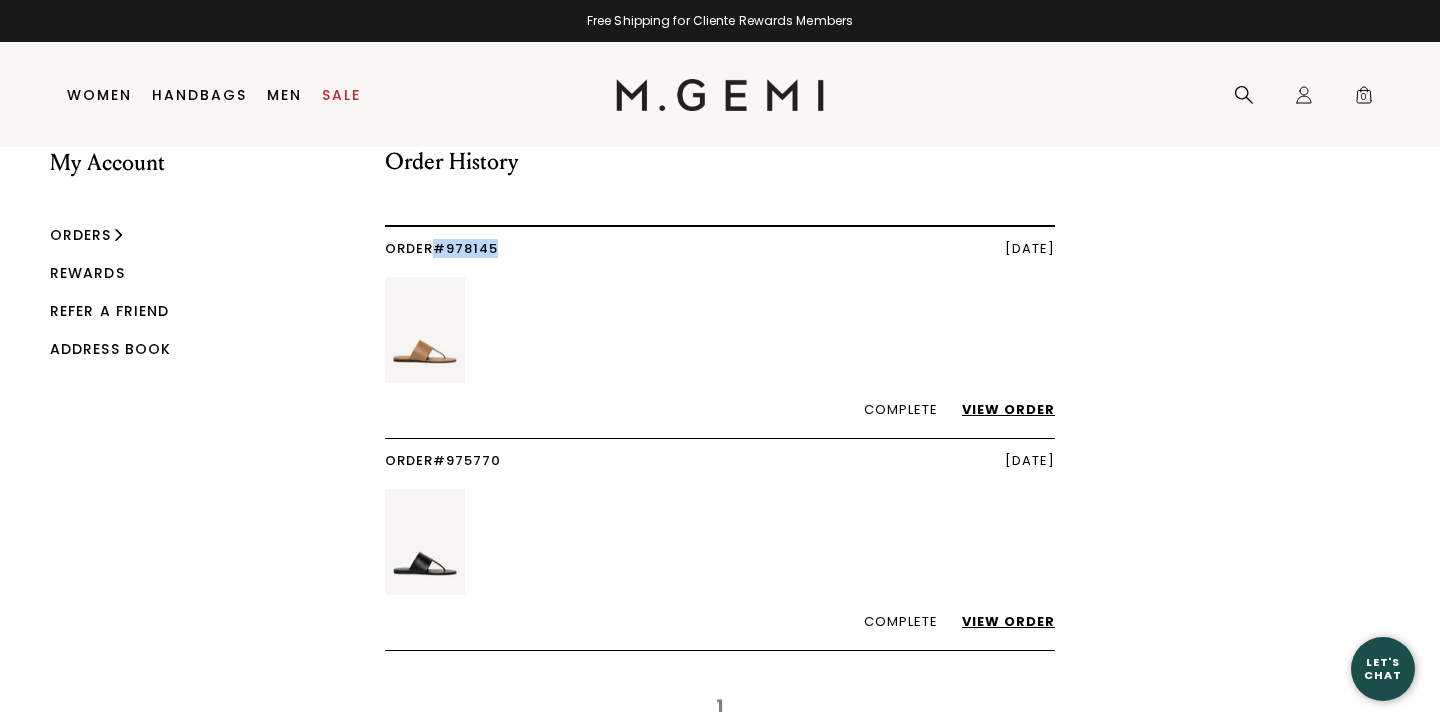 drag, startPoint x: 502, startPoint y: 244, endPoint x: 436, endPoint y: 245, distance: 66.007576 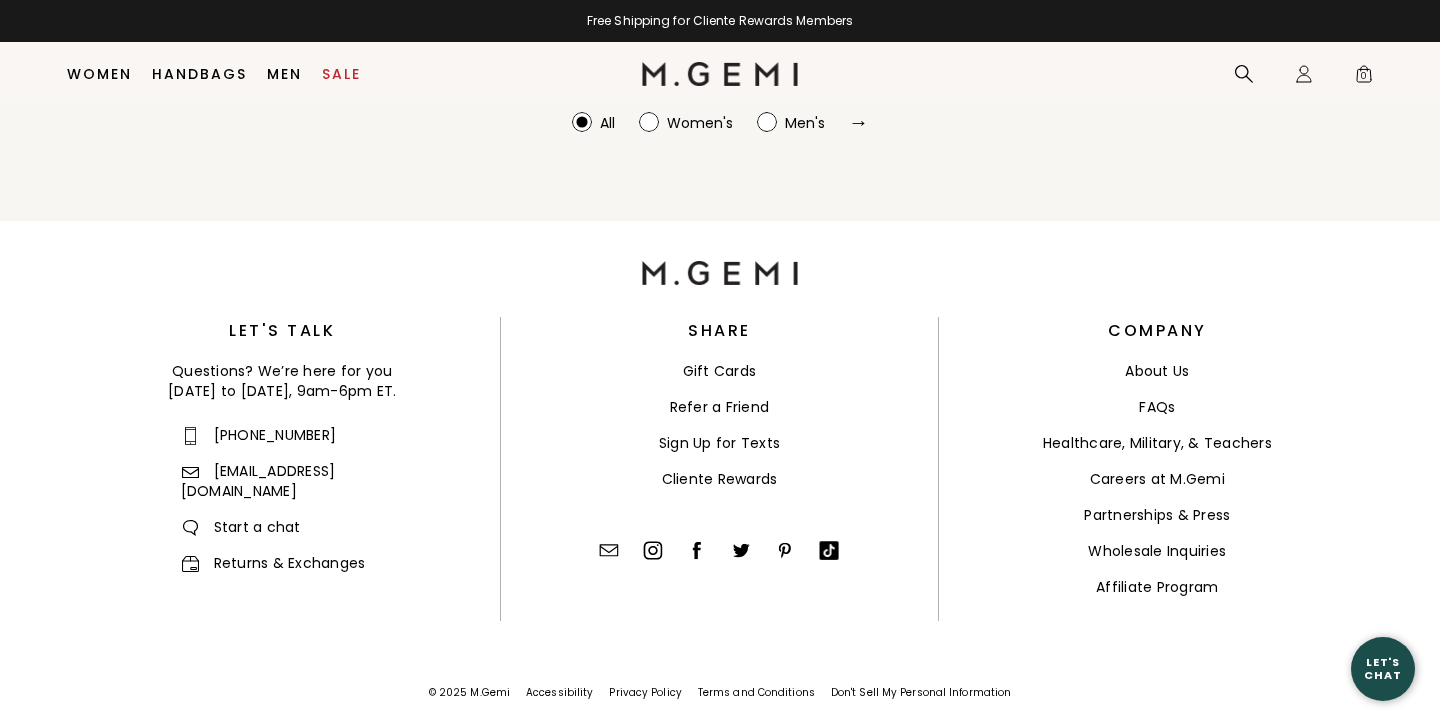 scroll, scrollTop: 951, scrollLeft: 0, axis: vertical 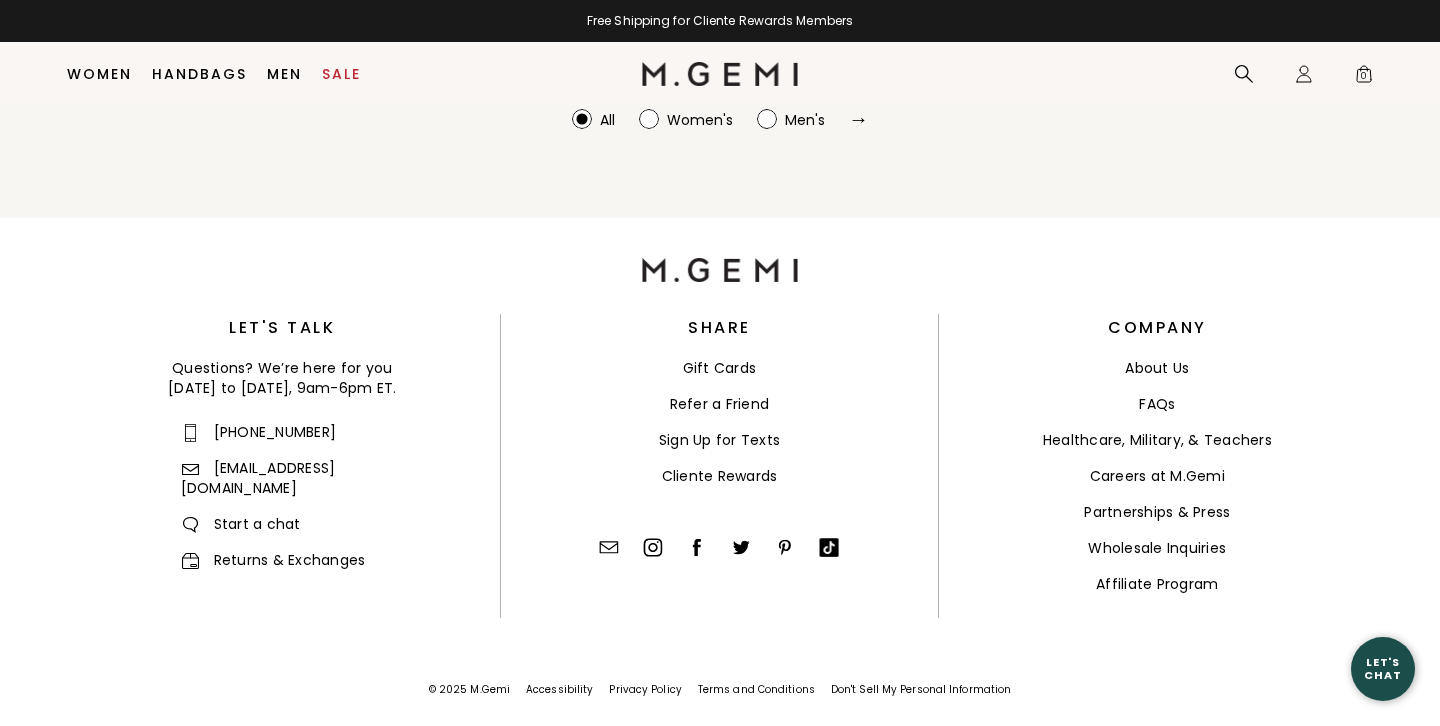 click on "Returns & Exchanges" at bounding box center (273, 560) 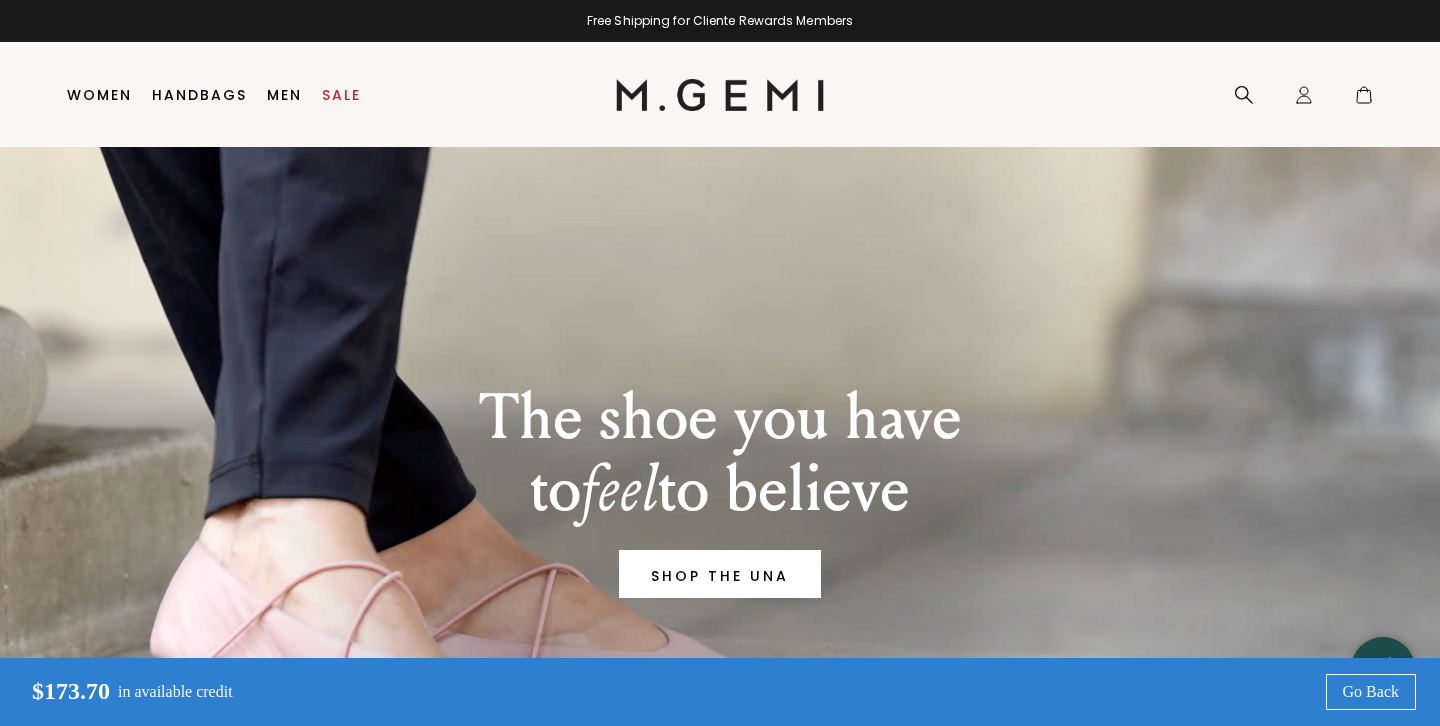 scroll, scrollTop: 0, scrollLeft: 0, axis: both 